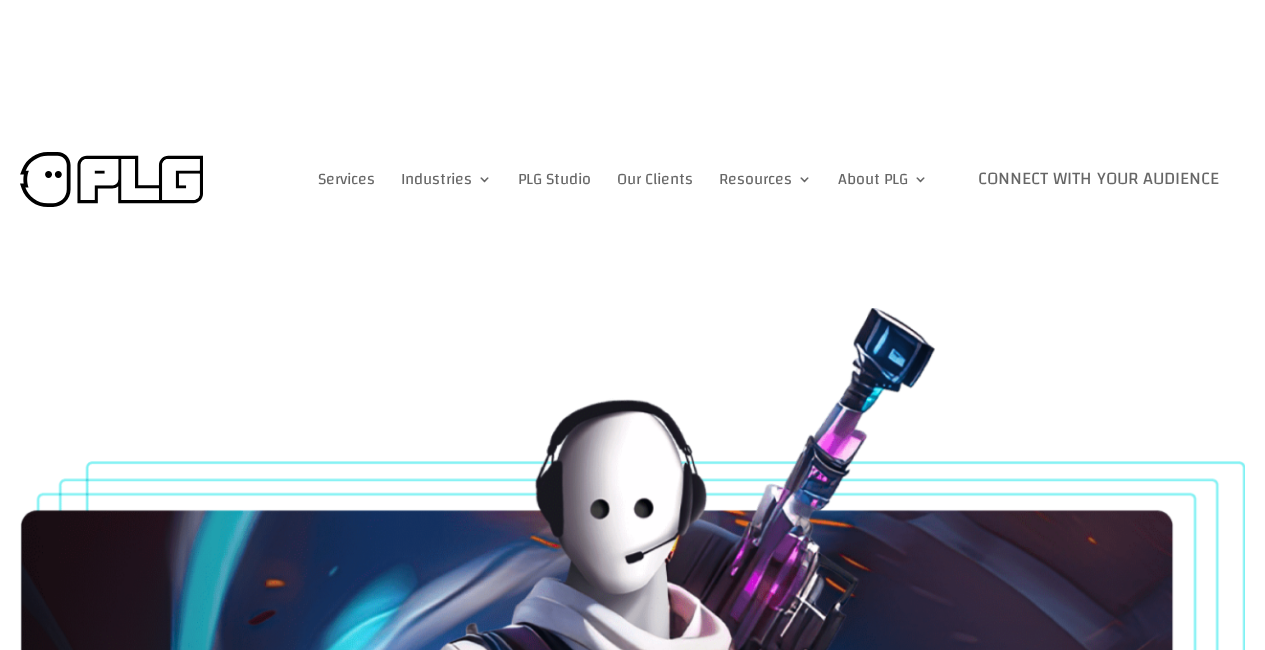 scroll, scrollTop: 0, scrollLeft: 0, axis: both 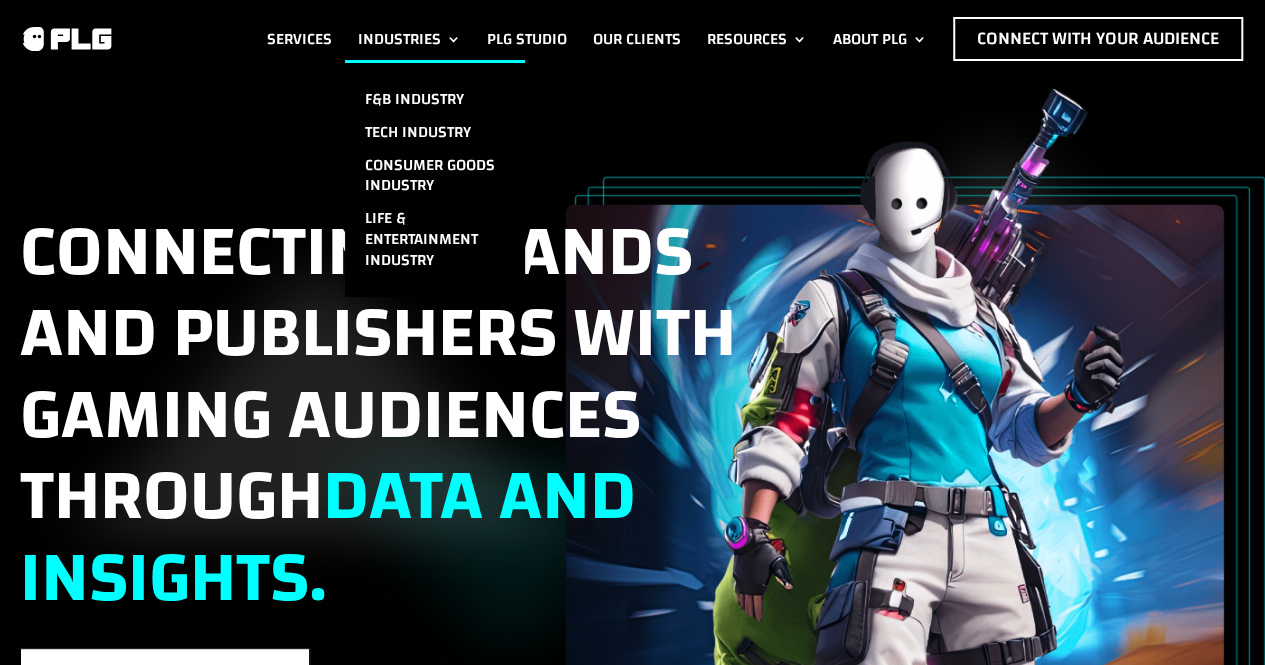 click on "Industries" at bounding box center (409, 39) 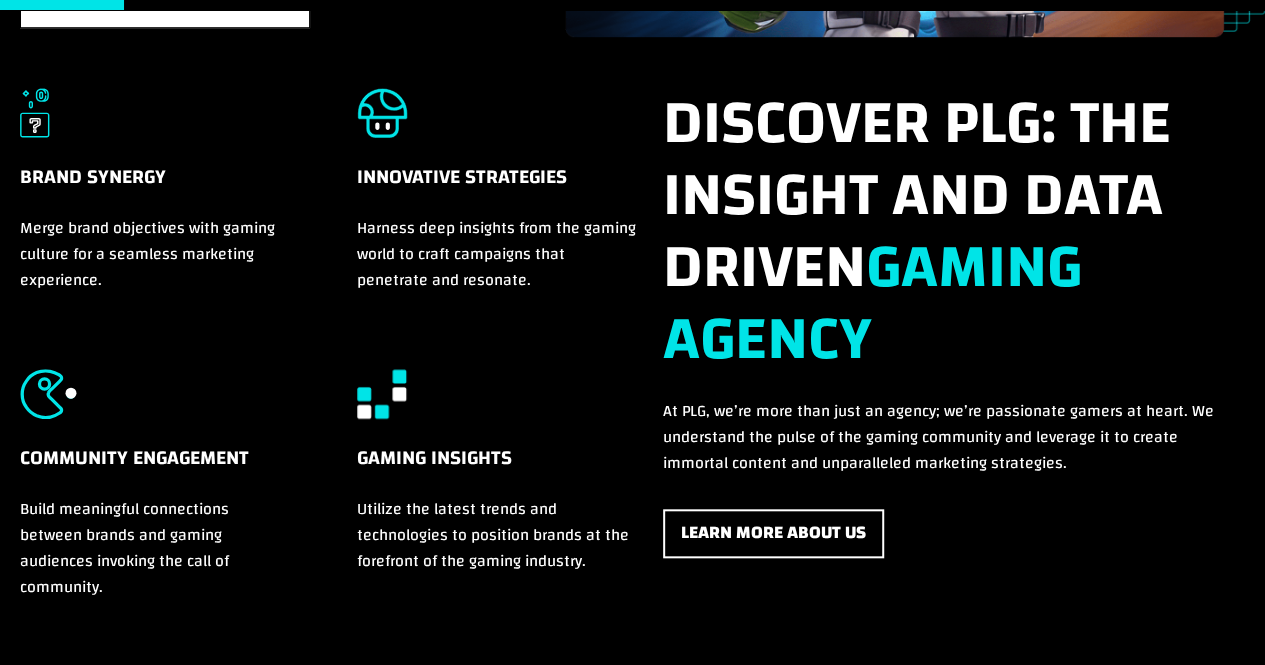 scroll, scrollTop: 0, scrollLeft: 0, axis: both 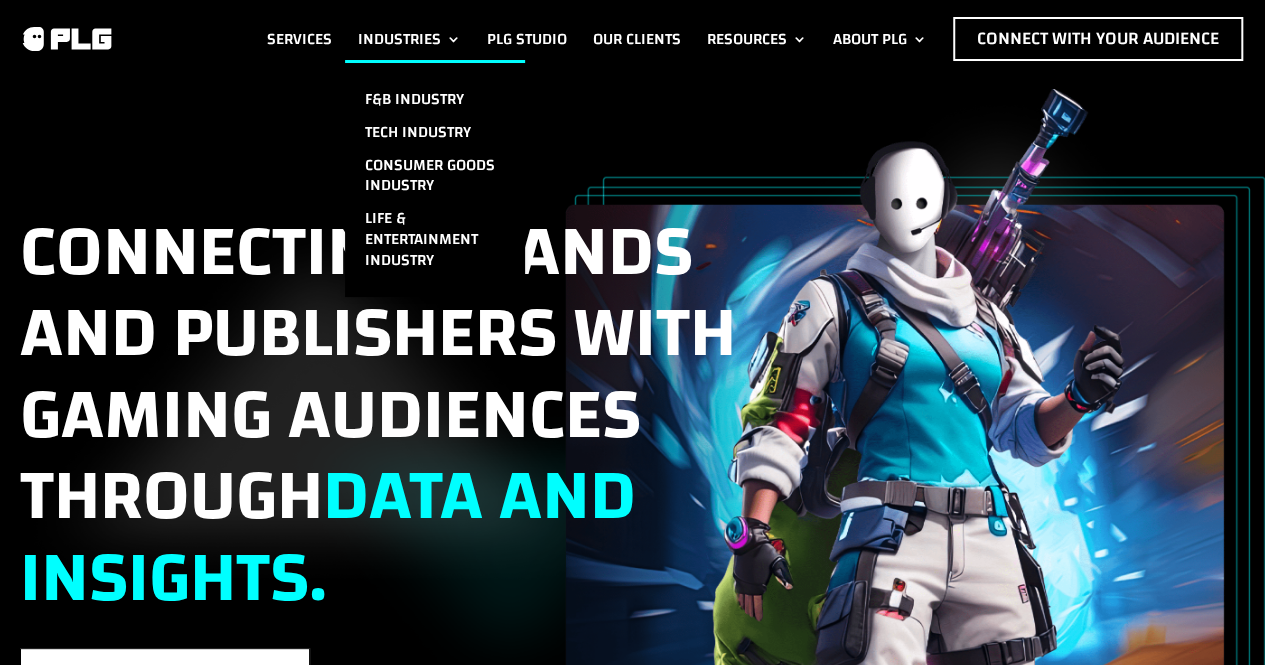 click on "Industries" at bounding box center (409, 39) 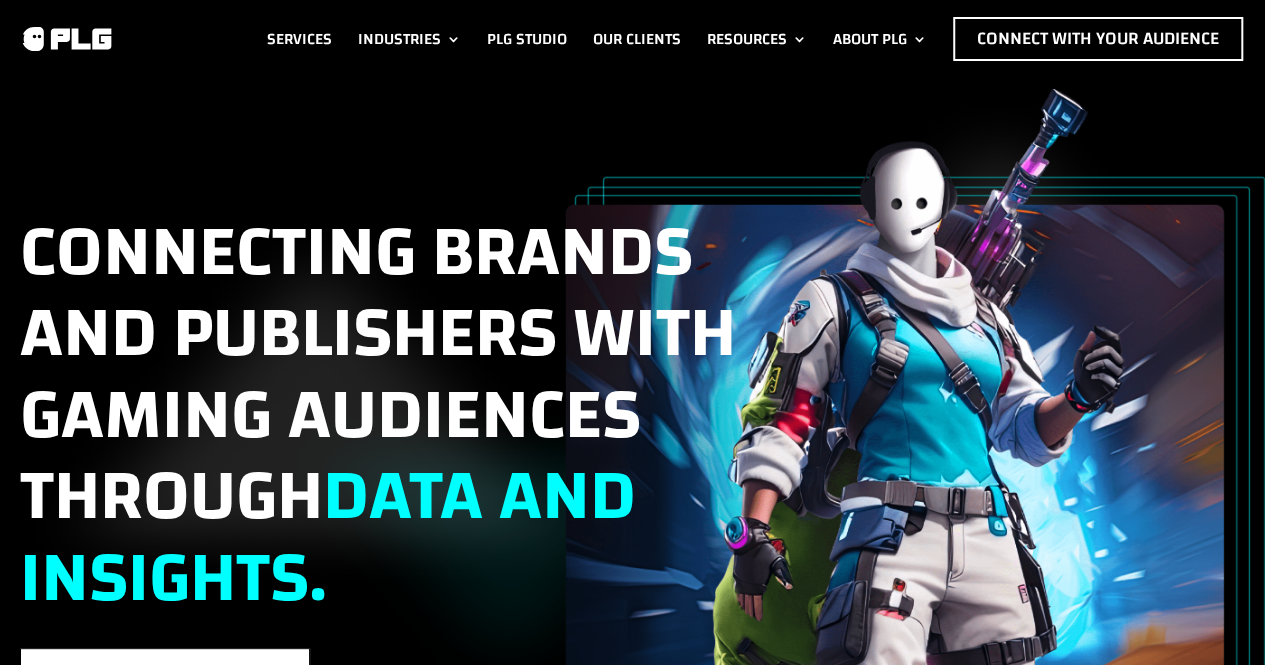click at bounding box center [66, 39] 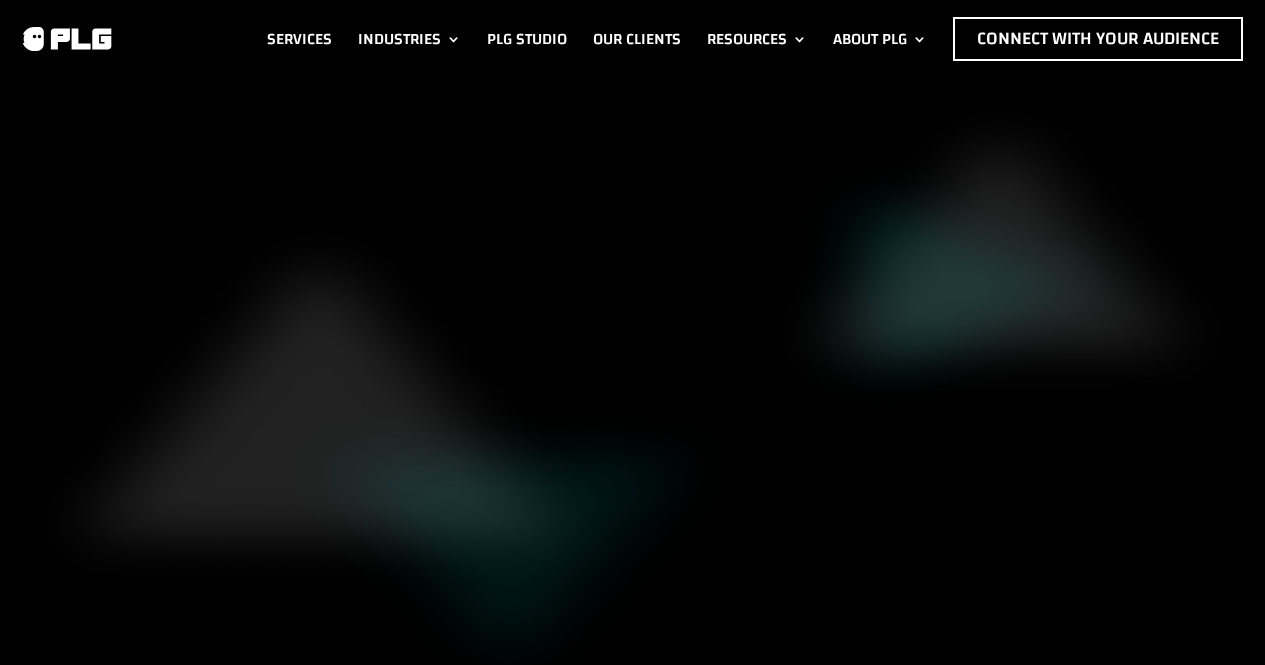 scroll, scrollTop: 0, scrollLeft: 0, axis: both 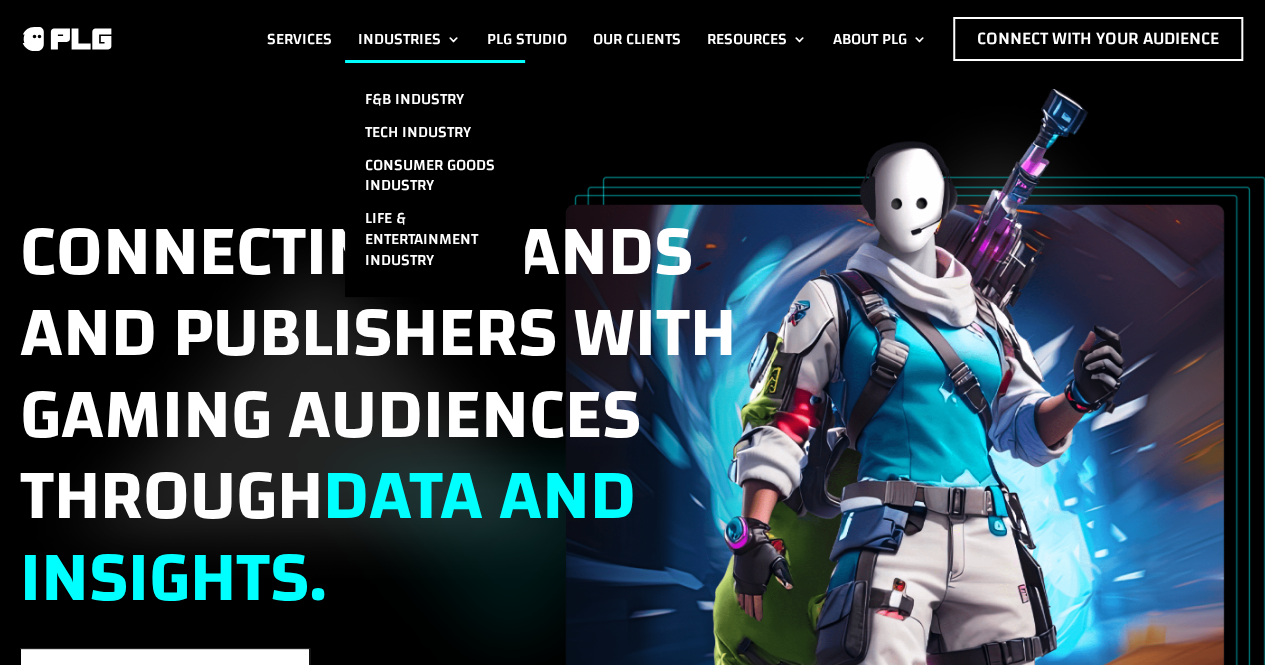 click on "Industries" at bounding box center (409, 39) 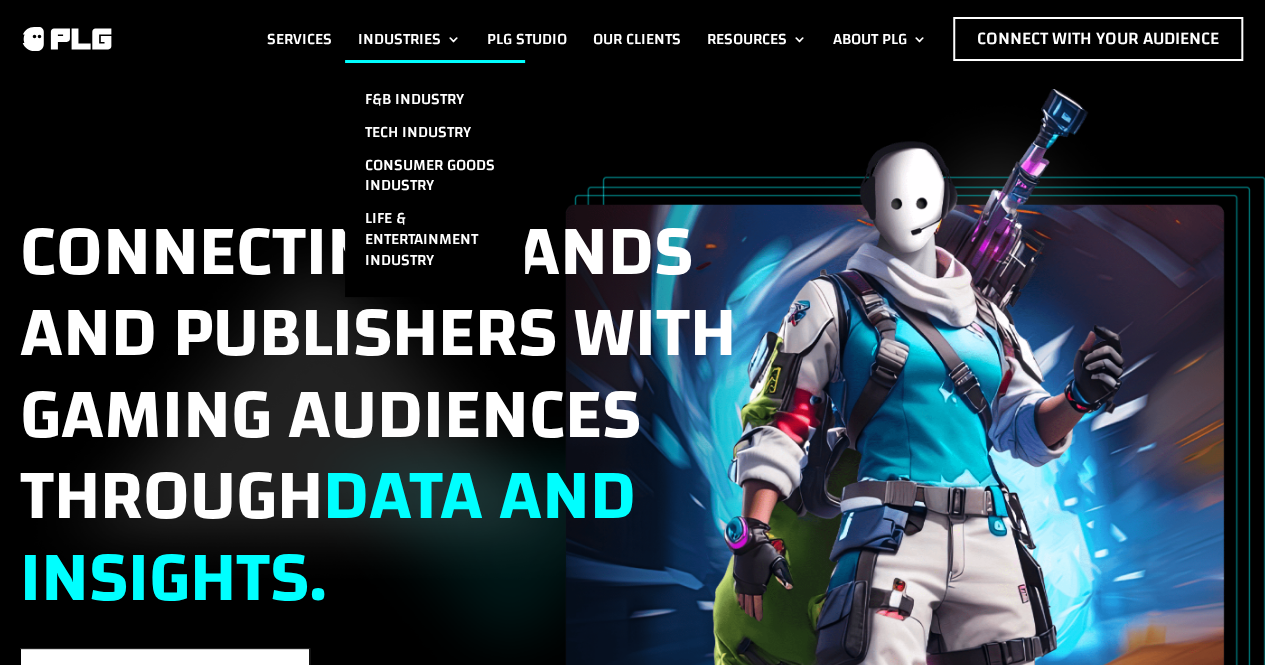 click on "Industries" at bounding box center (409, 39) 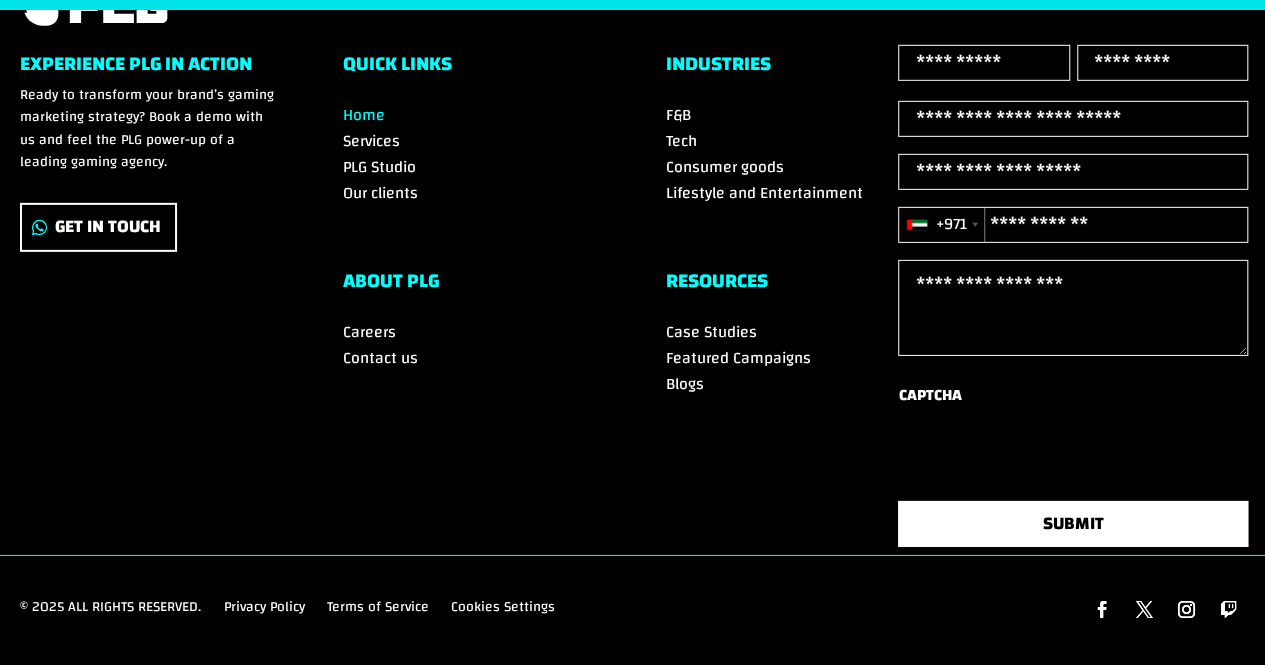 scroll, scrollTop: 0, scrollLeft: 0, axis: both 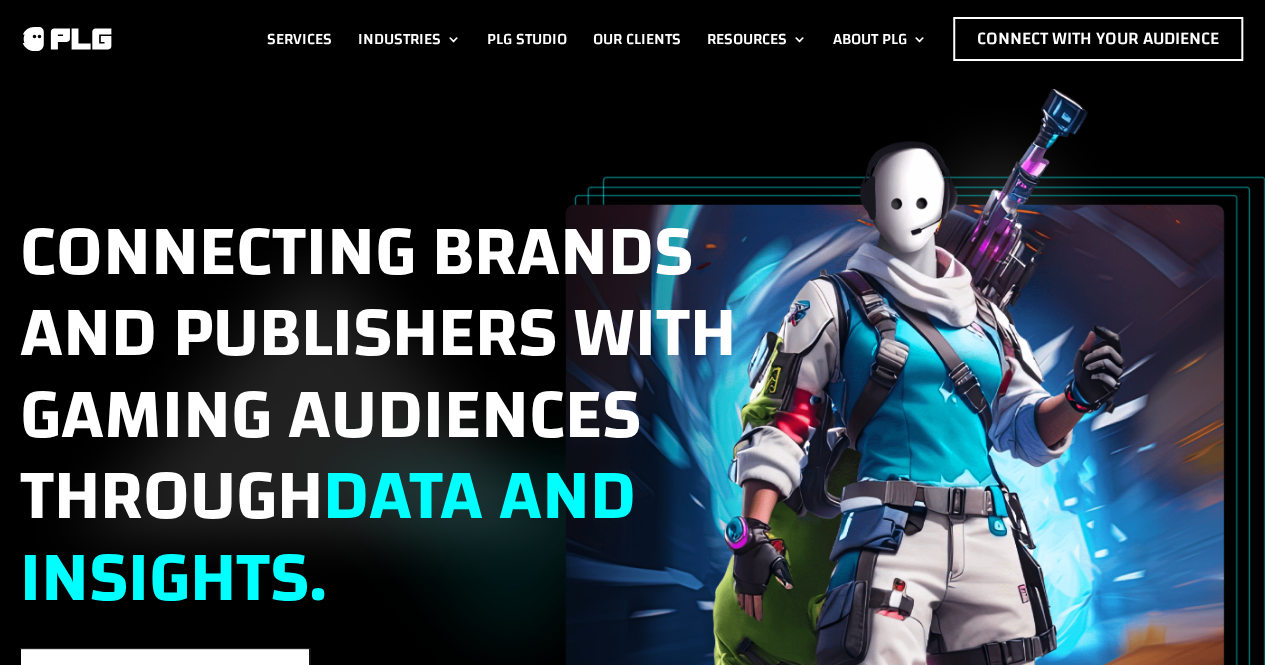 click on "Industries" at bounding box center (409, 39) 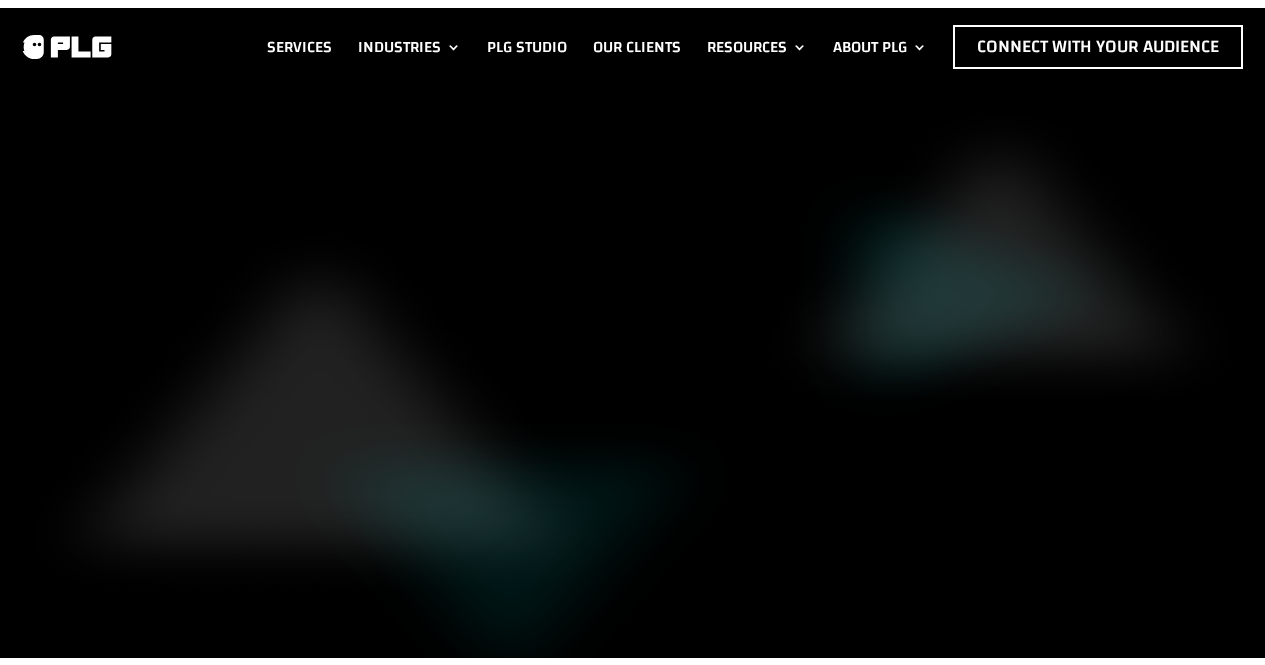 scroll, scrollTop: 0, scrollLeft: 0, axis: both 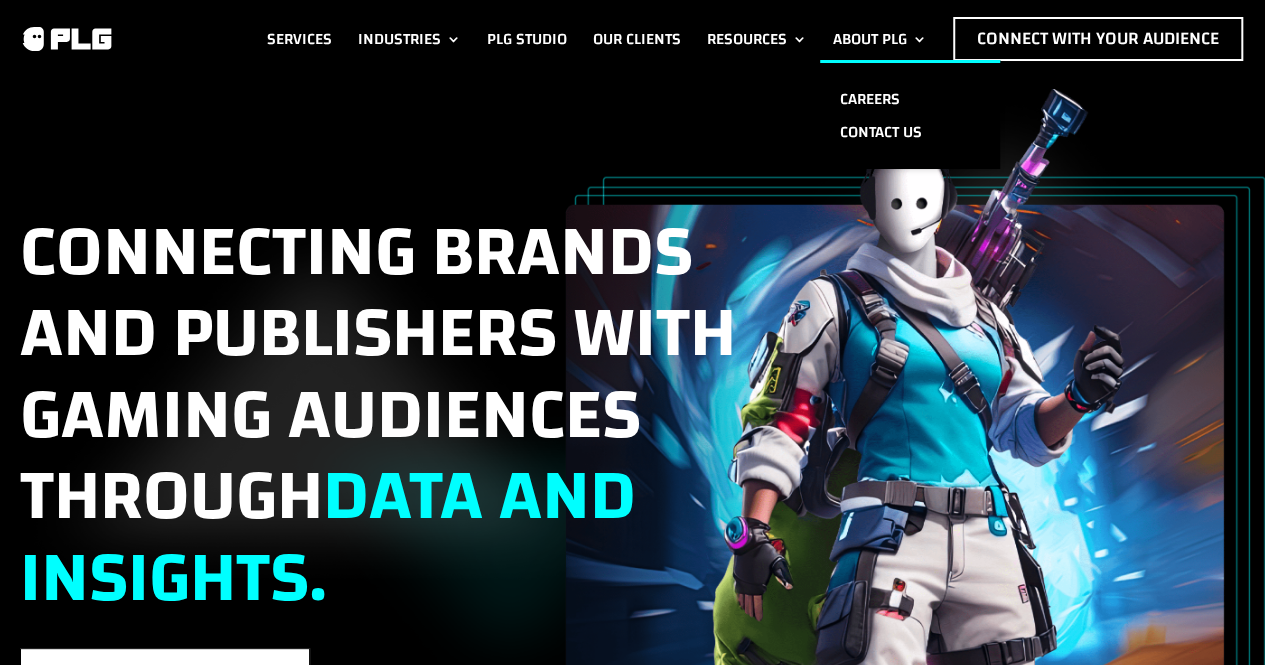 click on "About PLG" at bounding box center (880, 39) 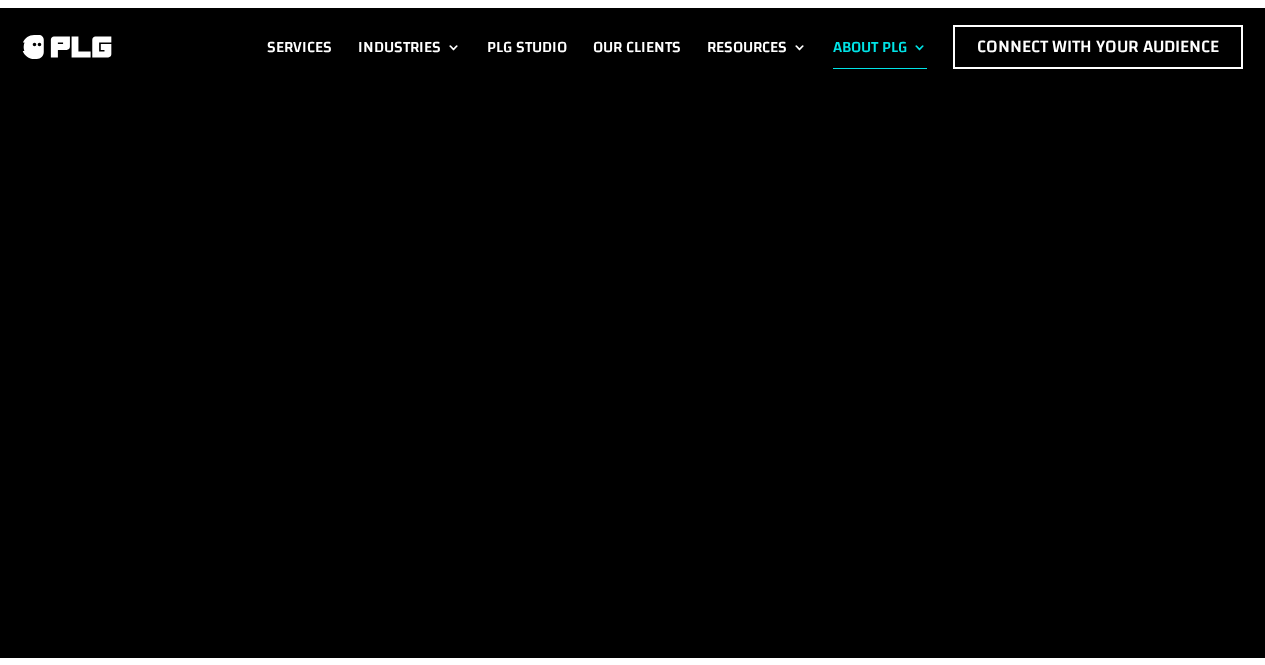 scroll, scrollTop: 0, scrollLeft: 0, axis: both 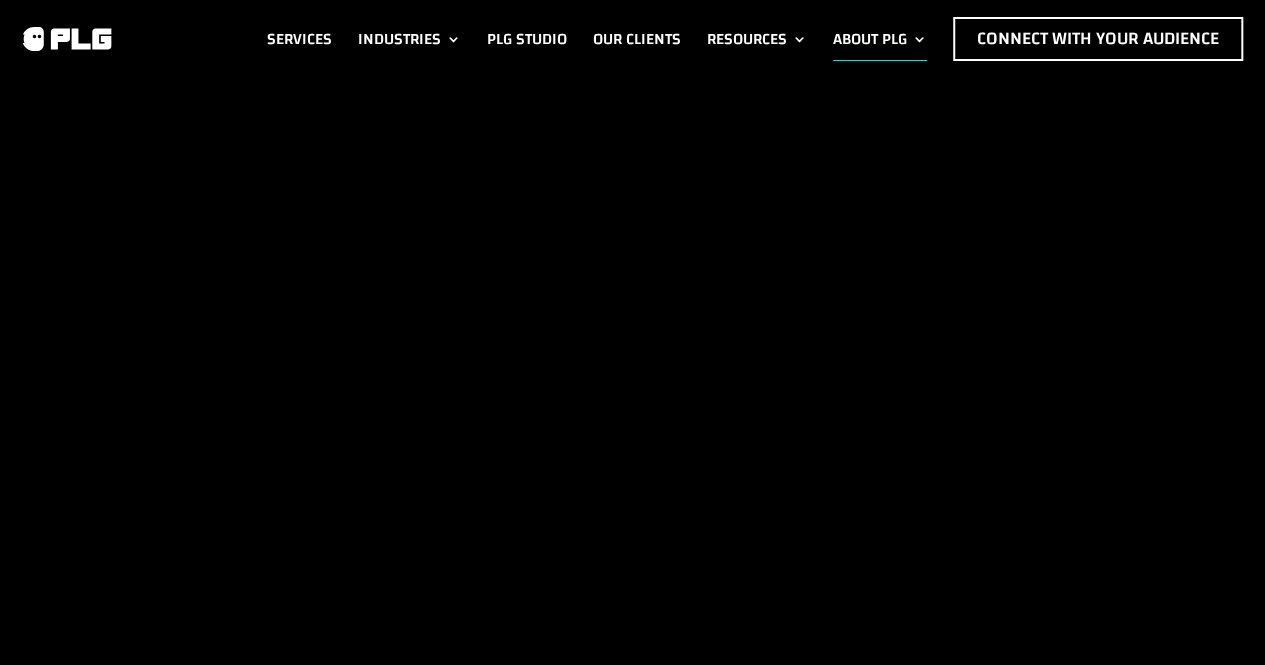 click on "Our Clients" at bounding box center [637, 39] 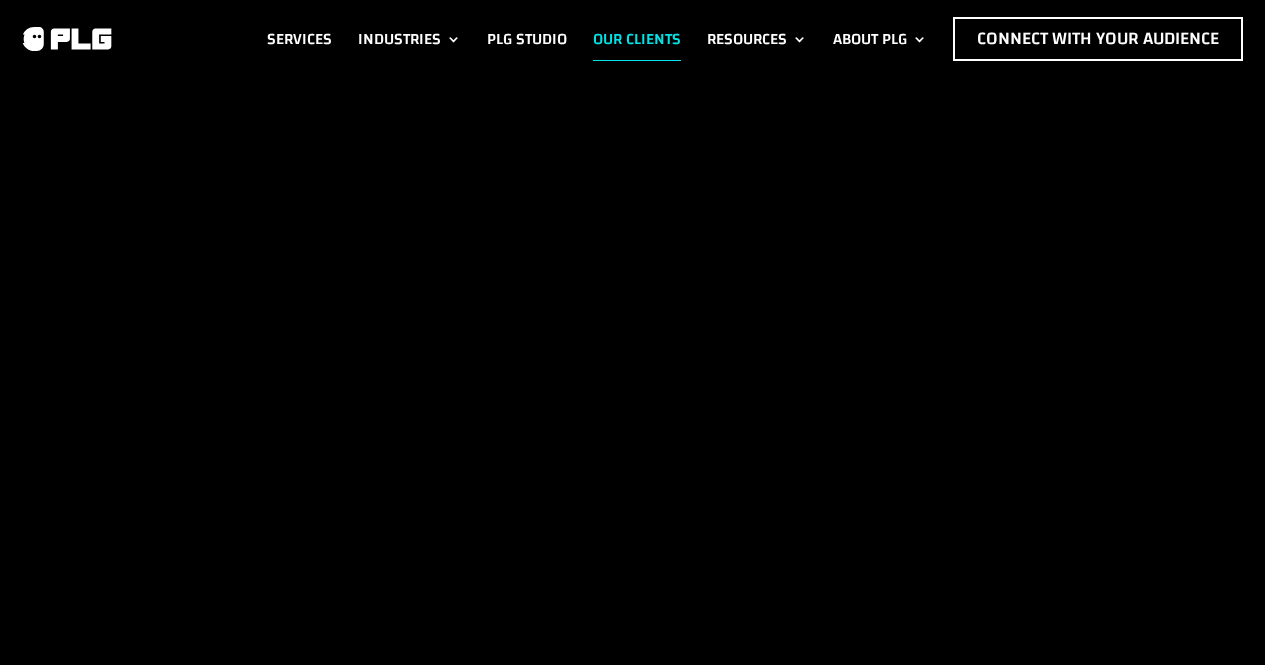 scroll, scrollTop: 0, scrollLeft: 0, axis: both 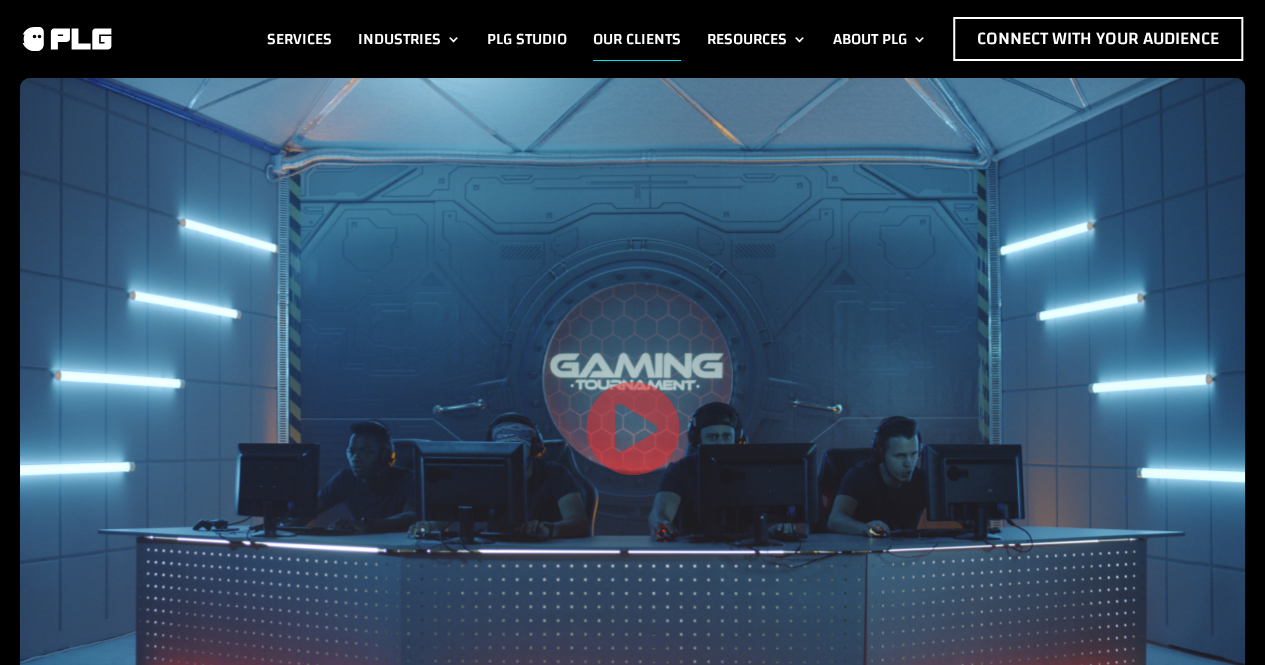 drag, startPoint x: 1267, startPoint y: 37, endPoint x: 1278, endPoint y: -87, distance: 124.486946 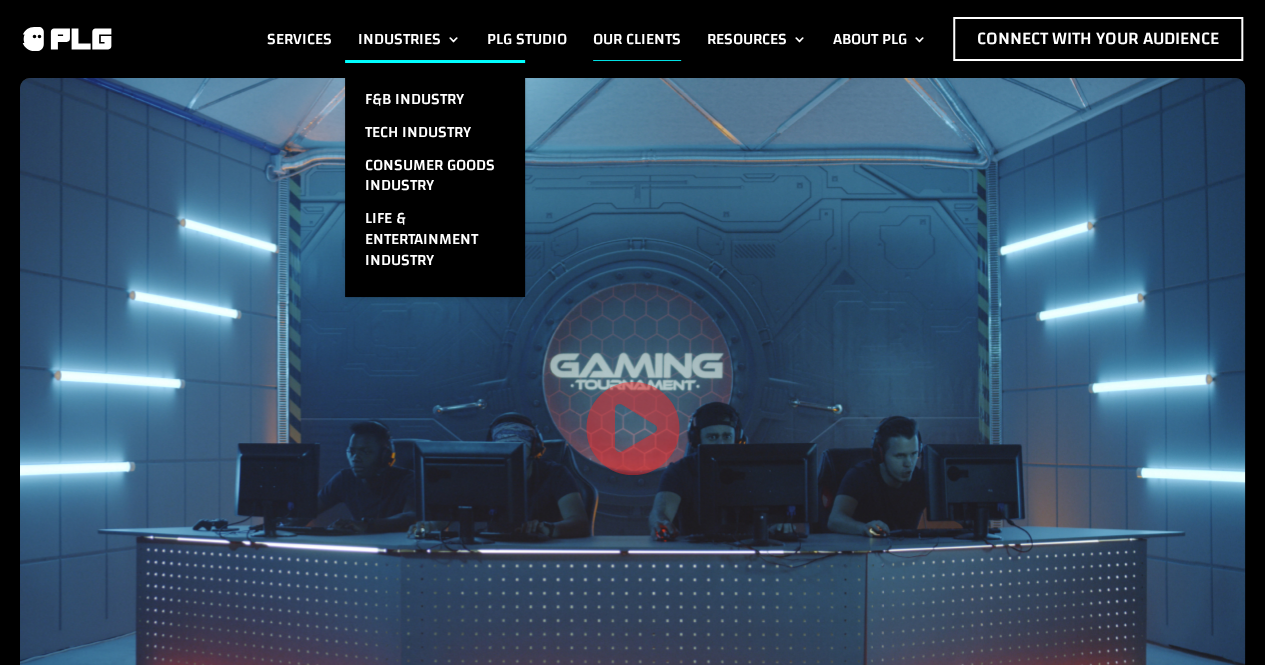 click on "Industries" at bounding box center [409, 39] 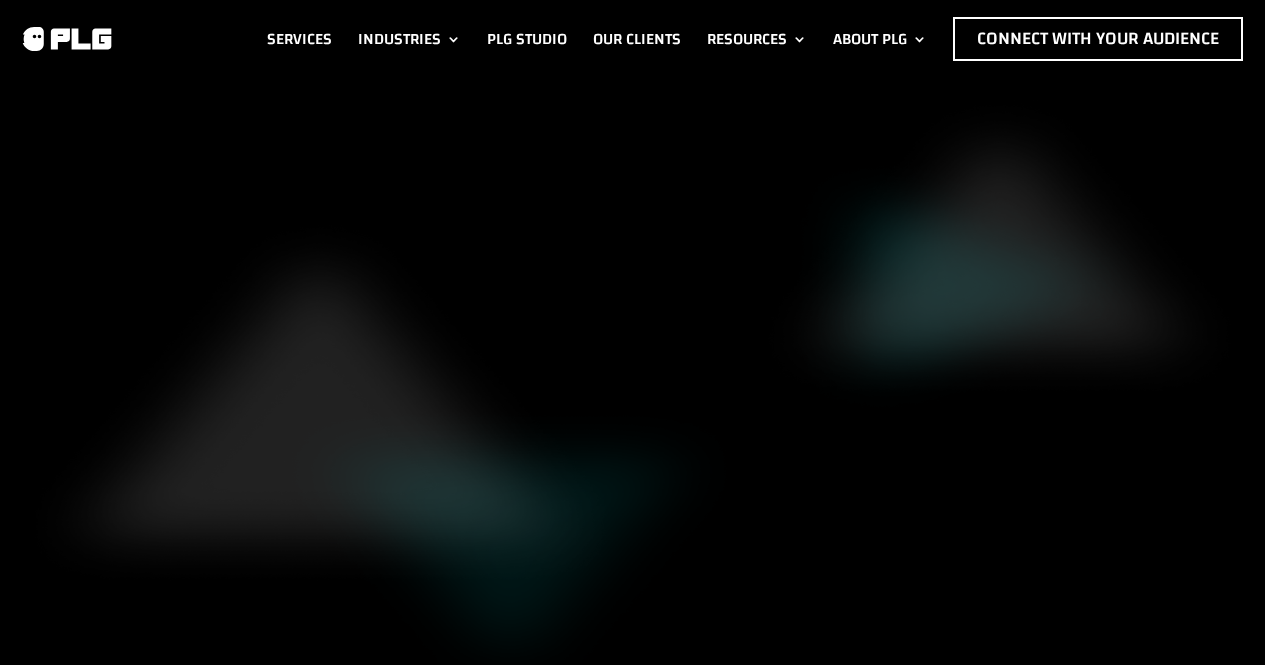 scroll, scrollTop: 0, scrollLeft: 0, axis: both 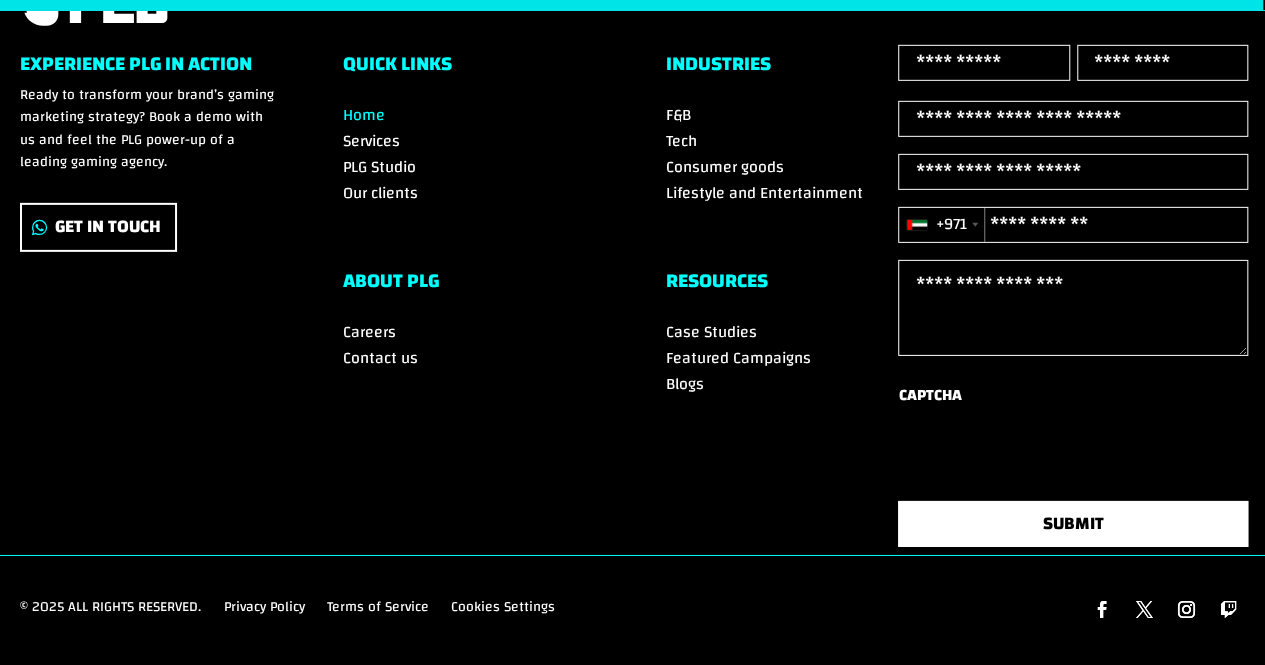 click on "Contact us" at bounding box center [380, 358] 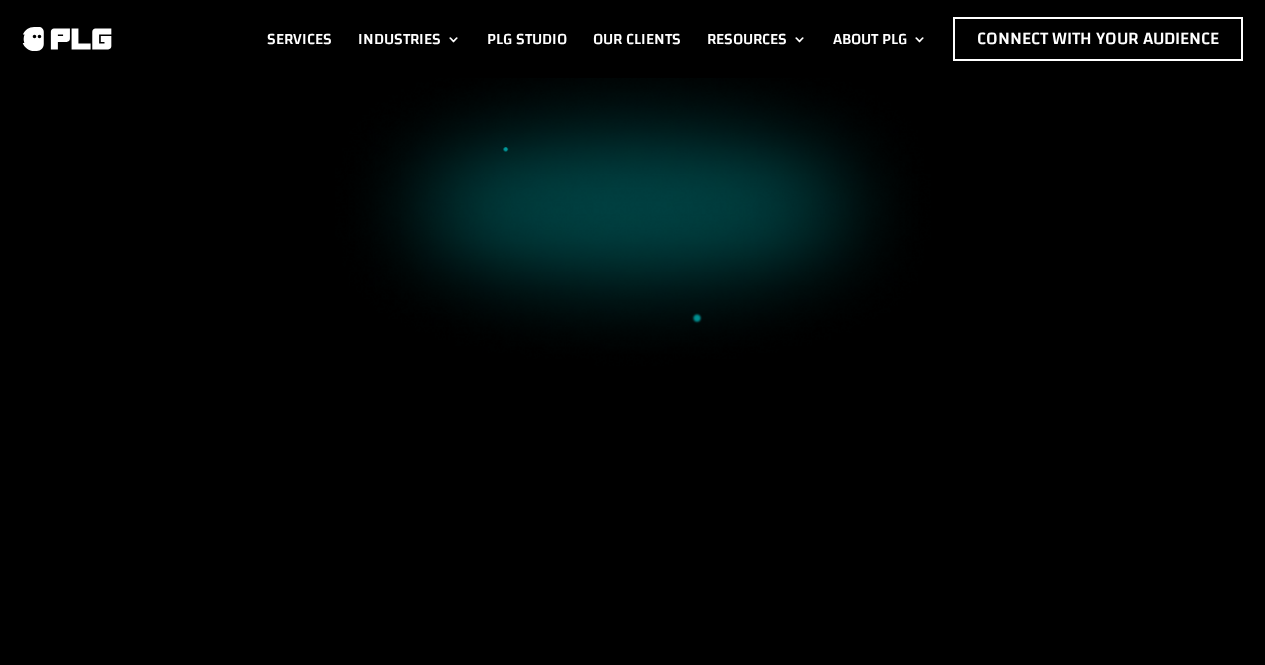 scroll, scrollTop: 0, scrollLeft: 0, axis: both 